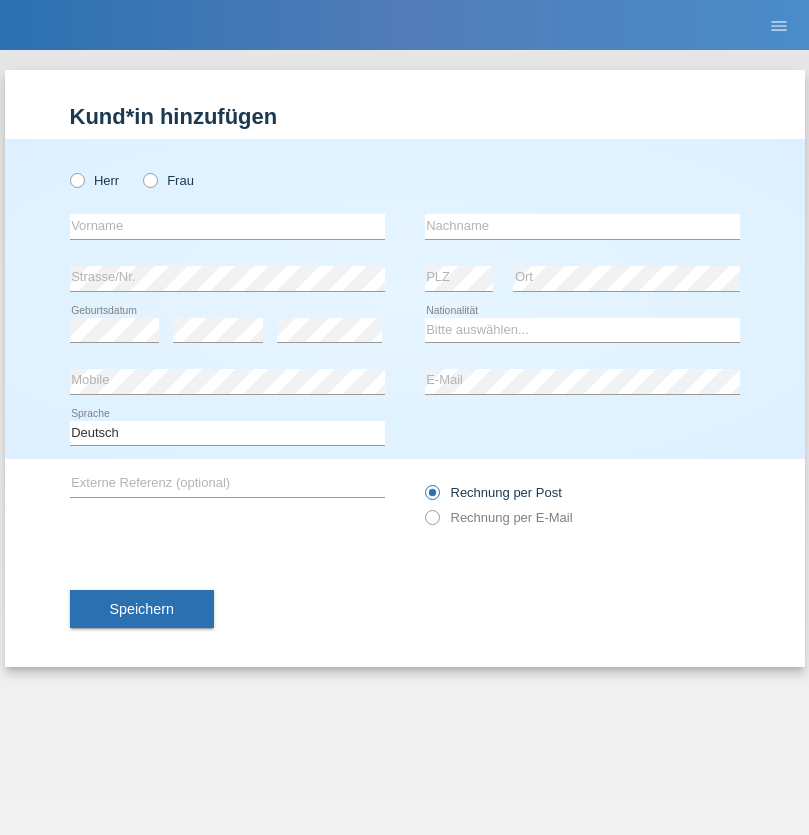 scroll, scrollTop: 0, scrollLeft: 0, axis: both 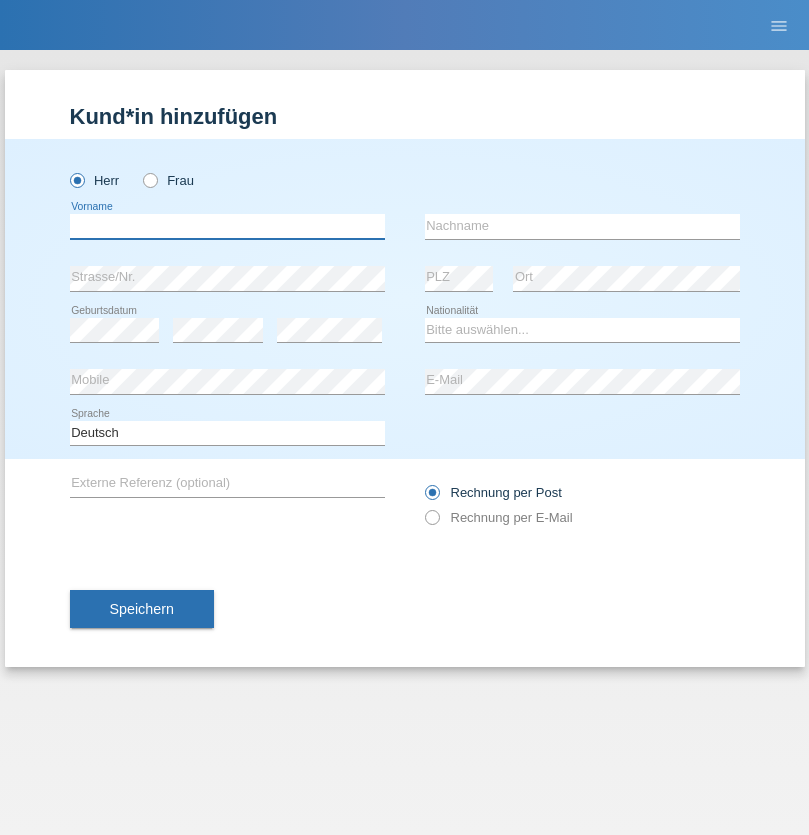 click at bounding box center (227, 226) 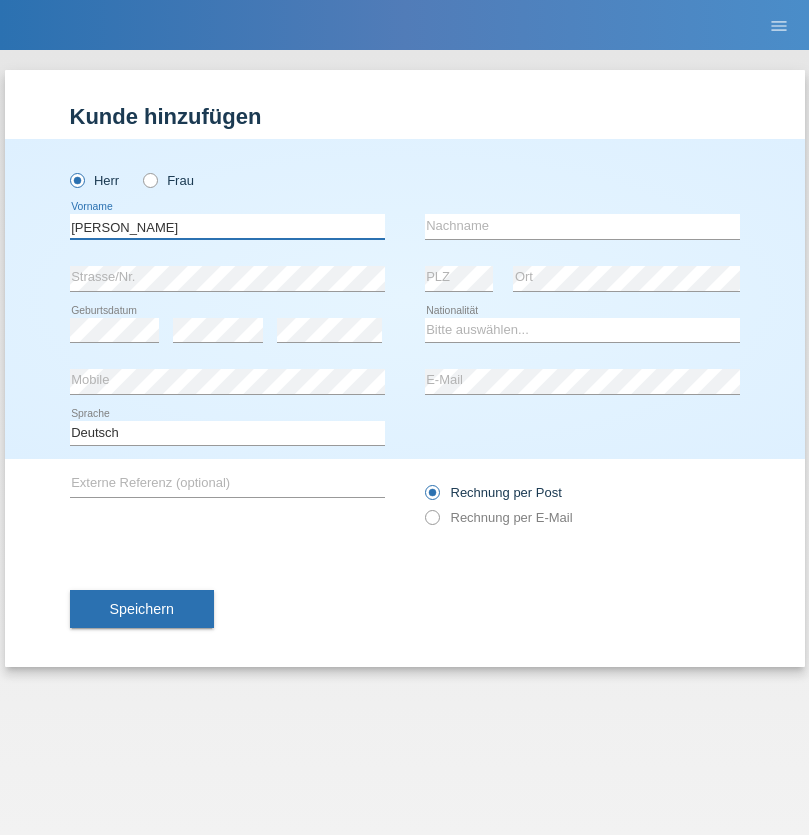 type on "[PERSON_NAME]" 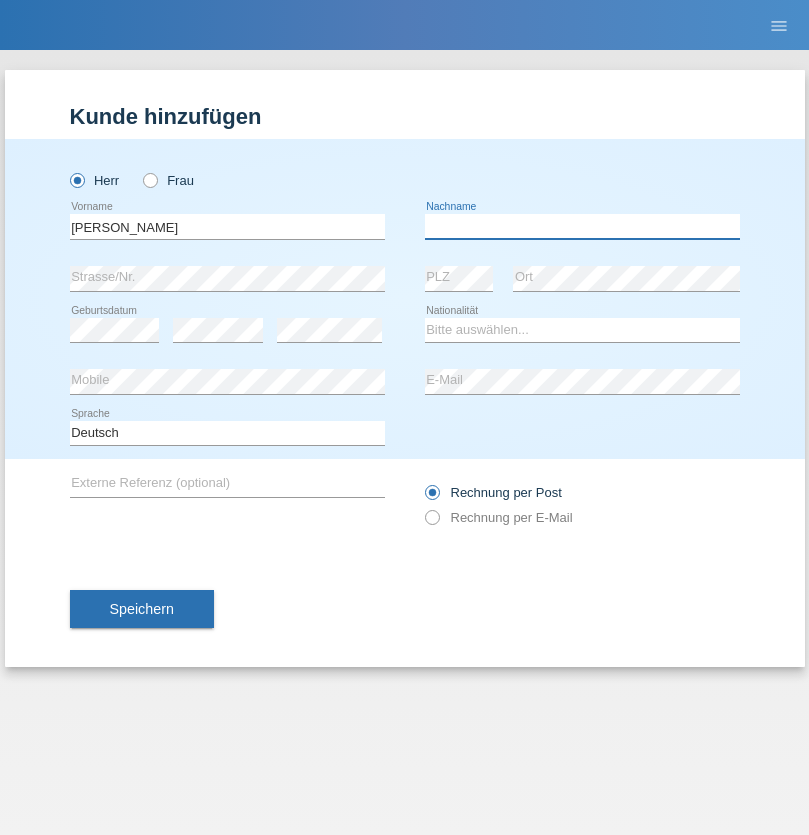 click at bounding box center (582, 226) 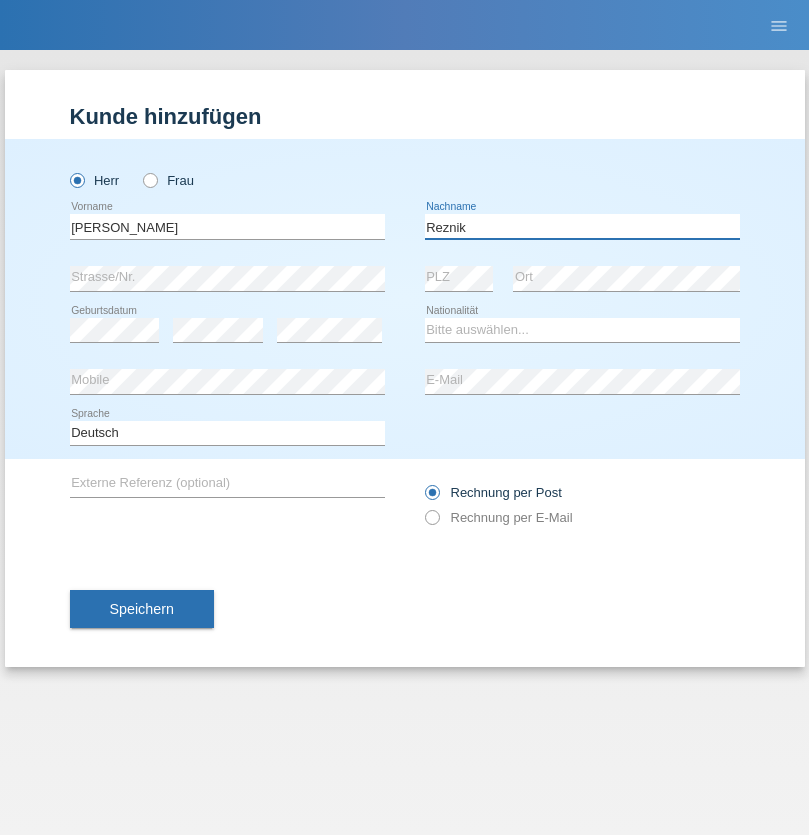 type on "Reznik" 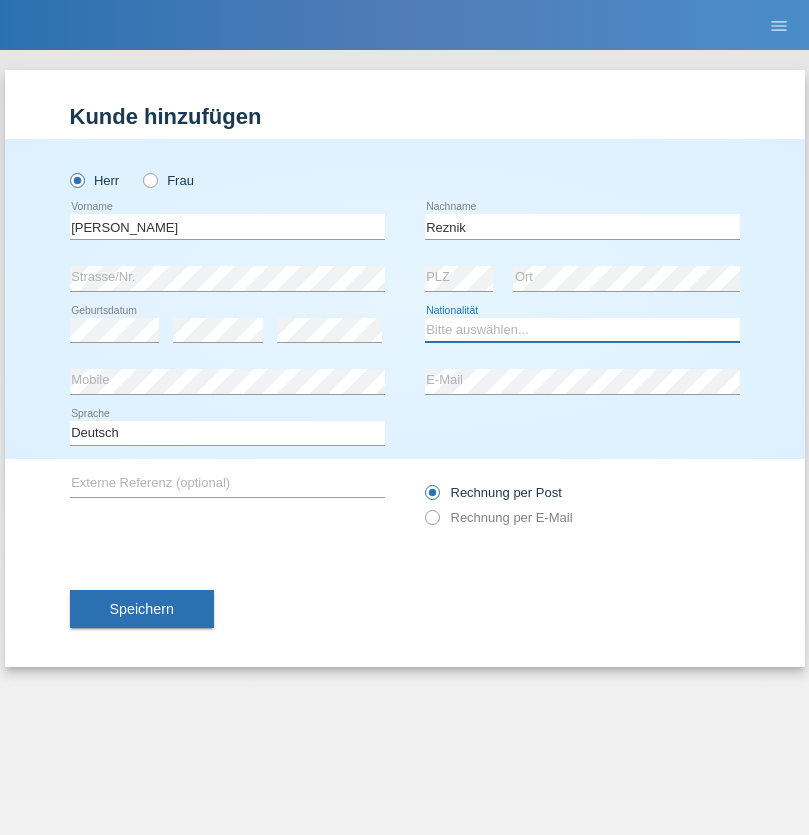 select on "CH" 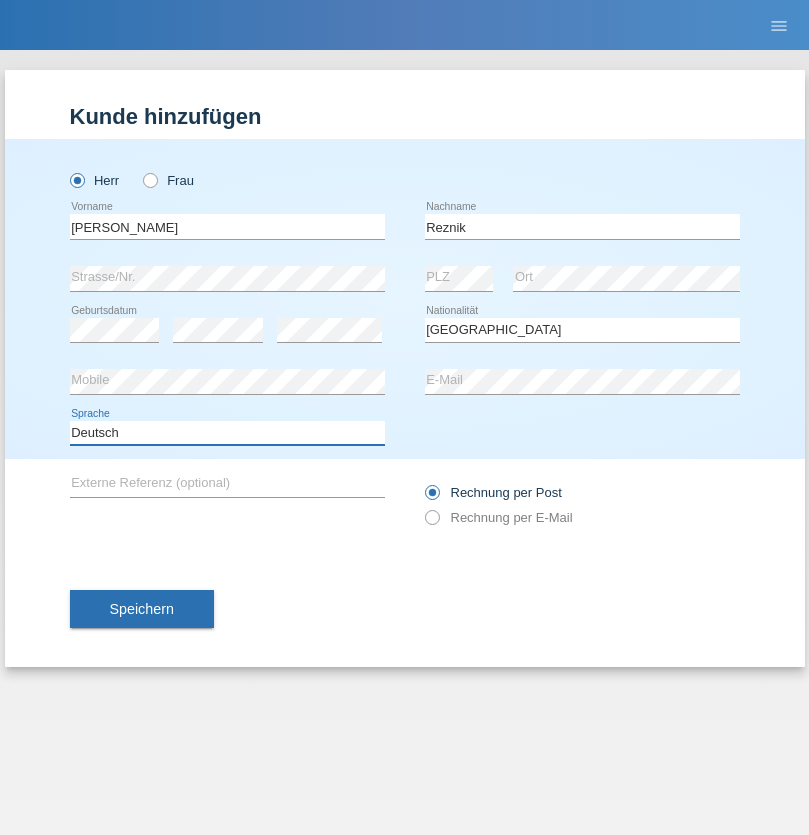 select on "en" 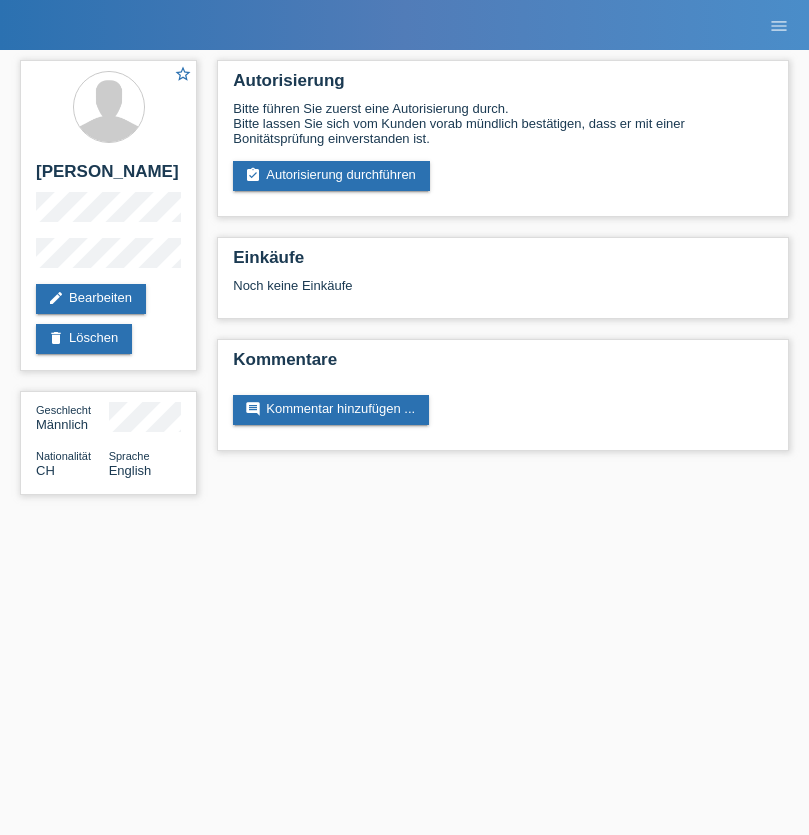 scroll, scrollTop: 0, scrollLeft: 0, axis: both 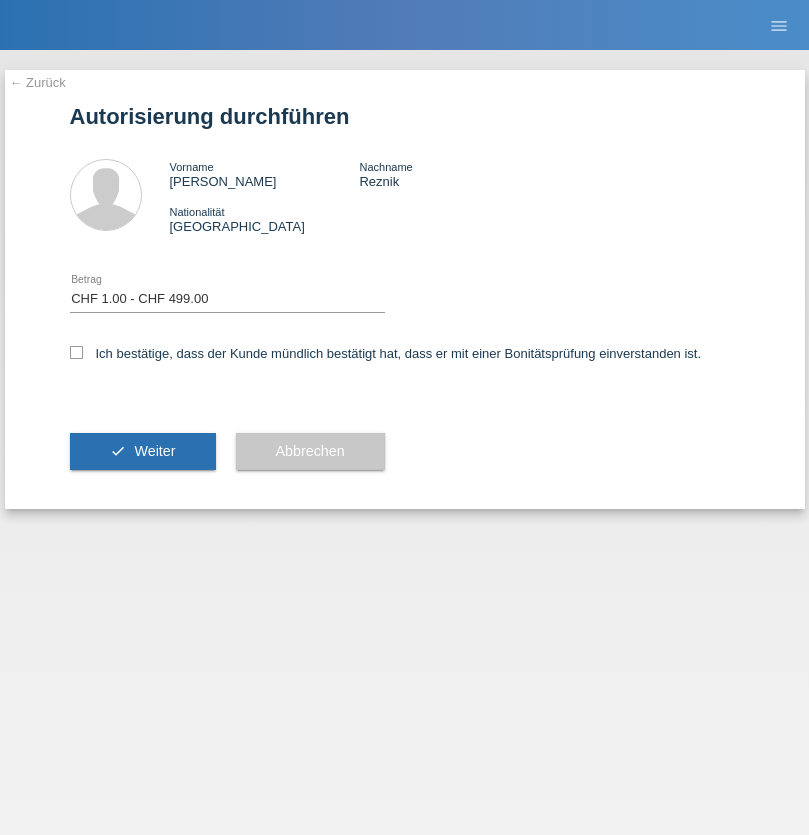 select on "1" 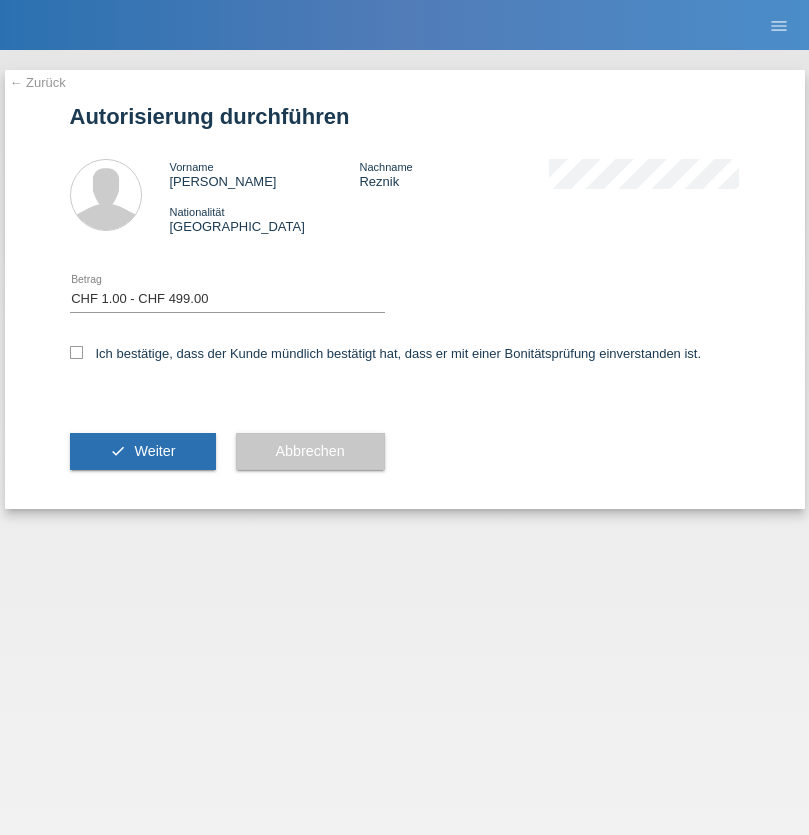 checkbox on "true" 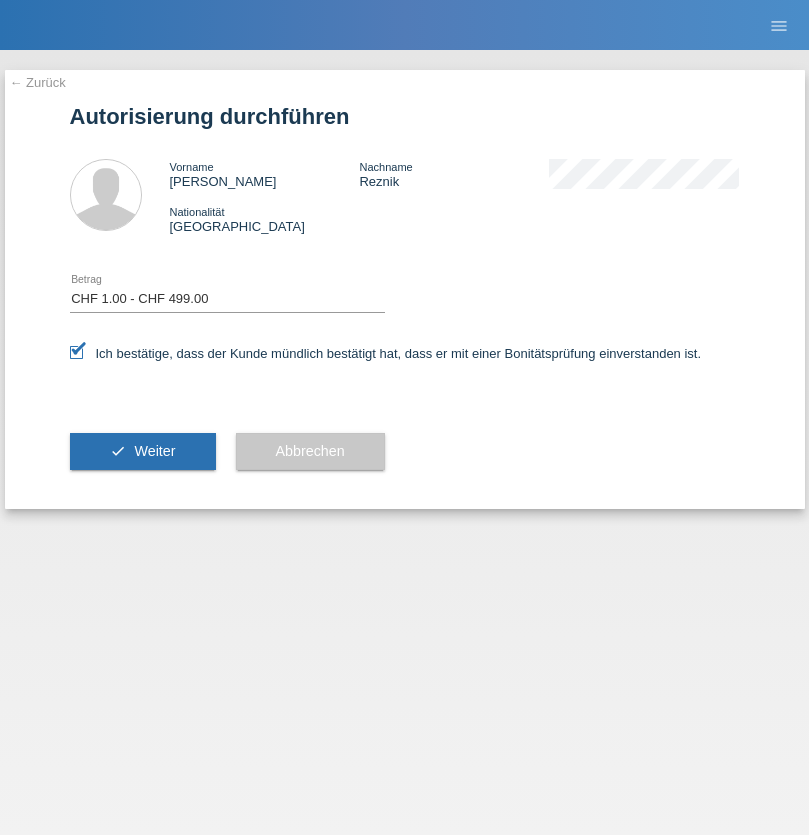 scroll, scrollTop: 0, scrollLeft: 0, axis: both 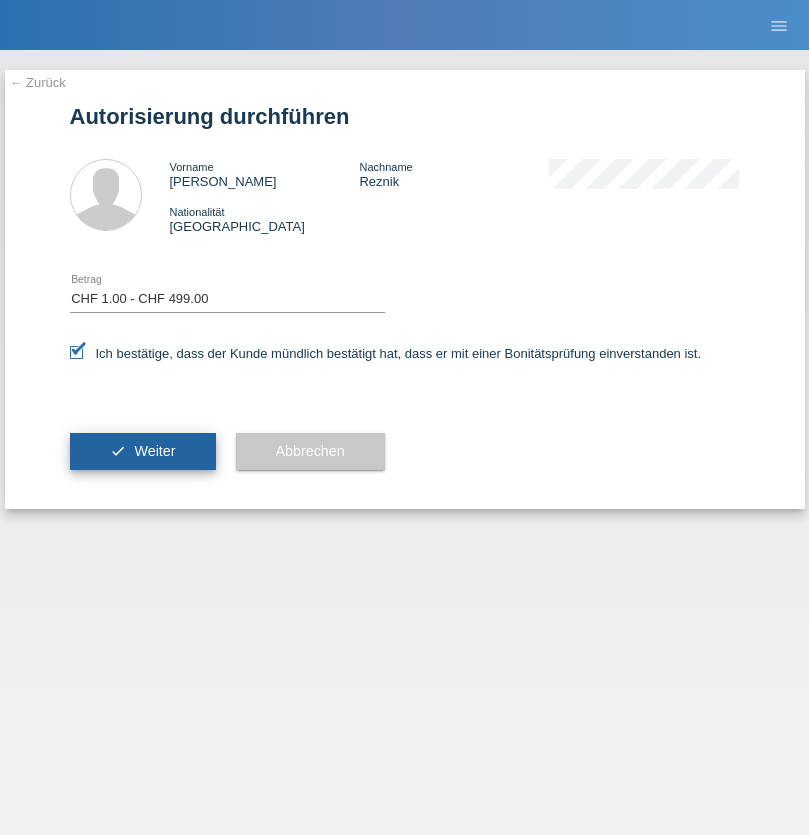 click on "Weiter" at bounding box center (154, 451) 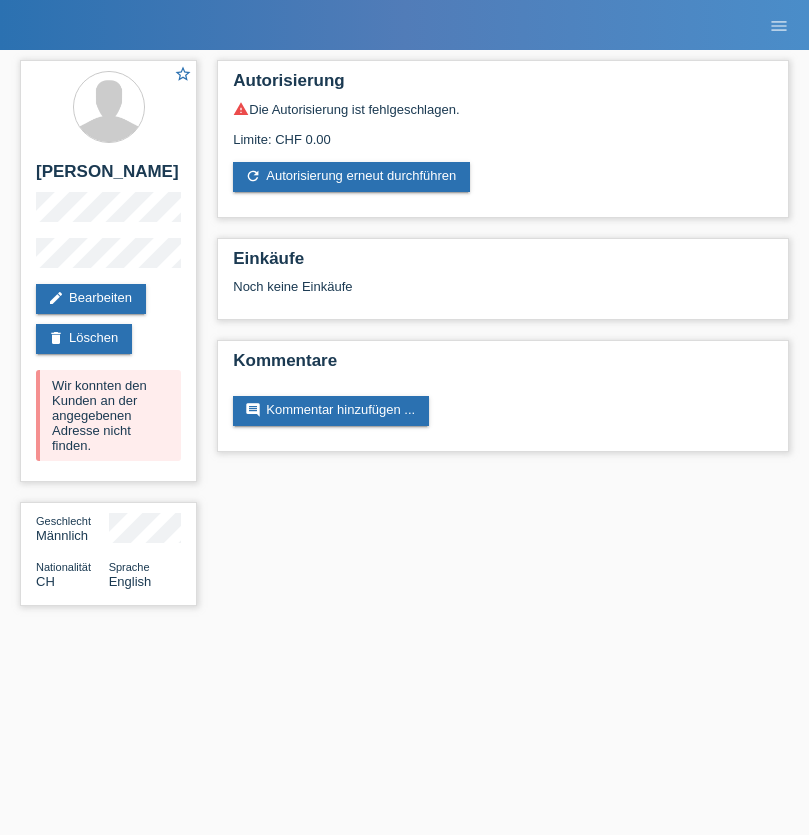 scroll, scrollTop: 0, scrollLeft: 0, axis: both 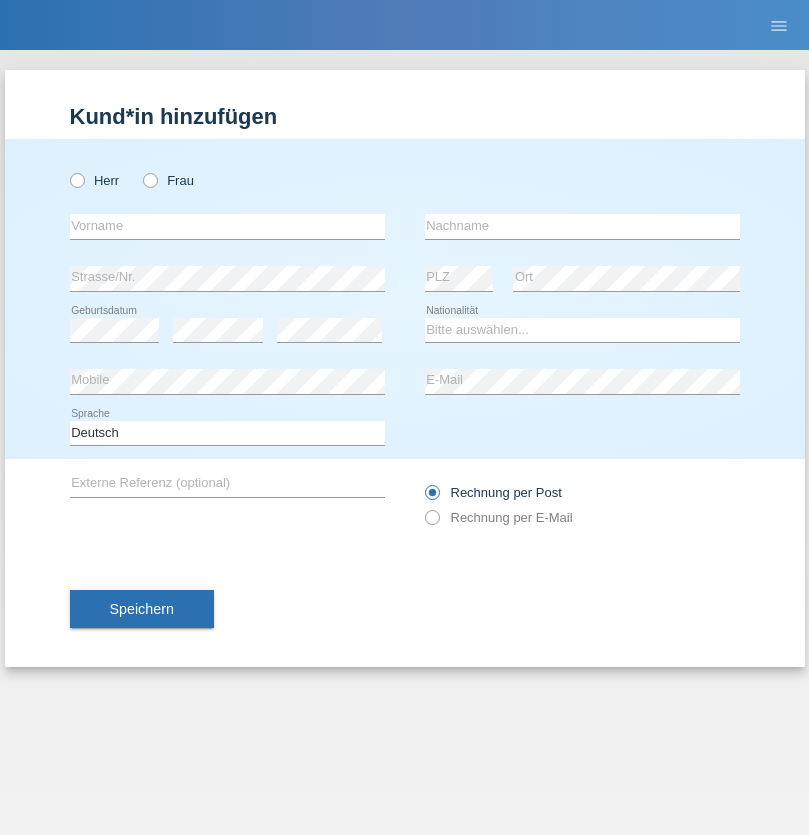 radio on "true" 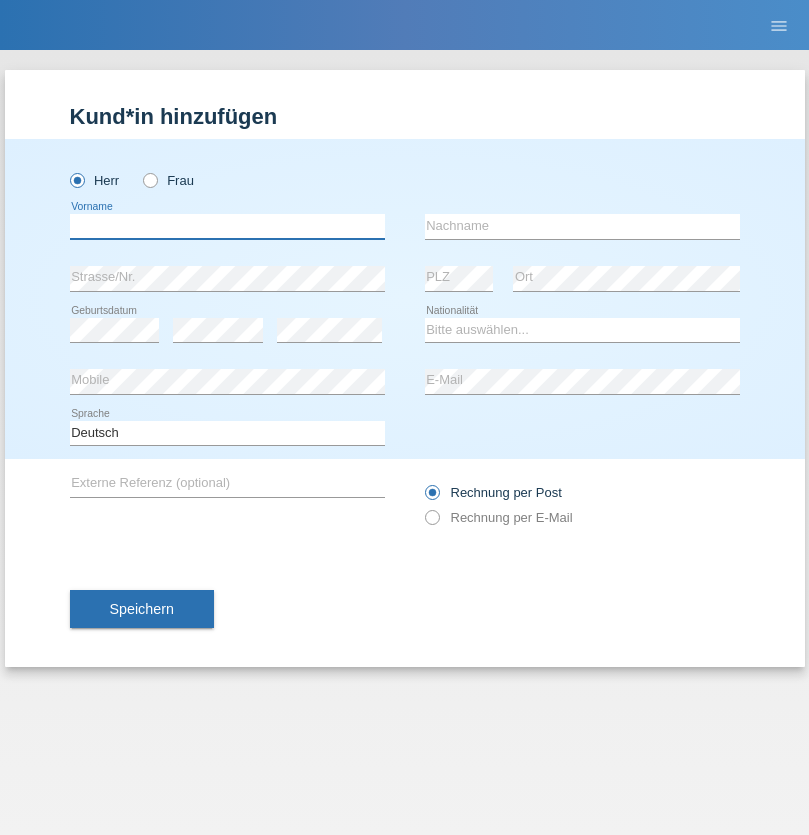 click at bounding box center (227, 226) 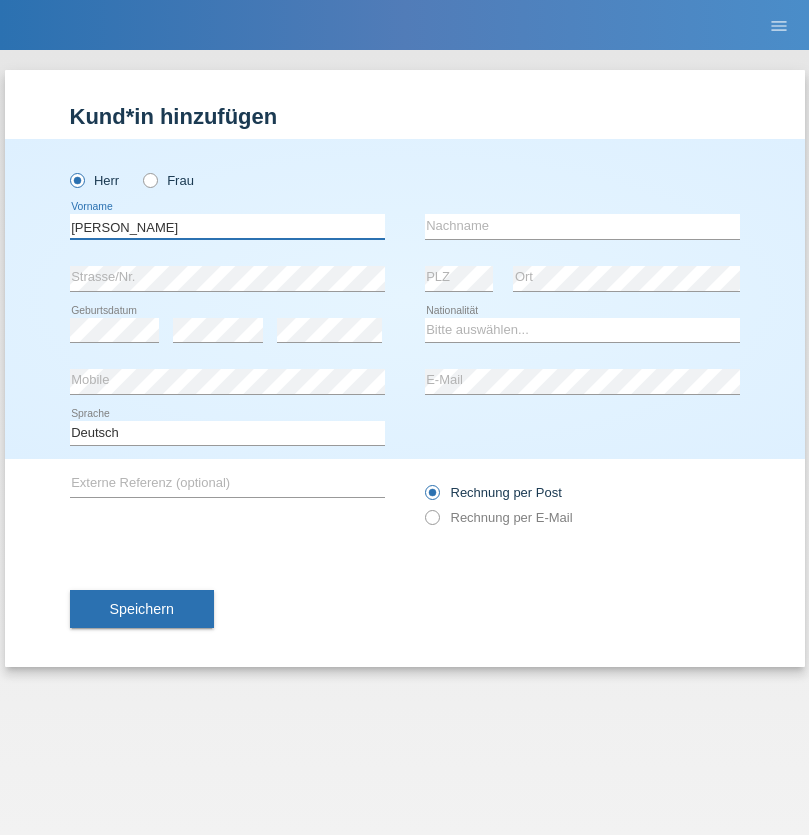 type on "[PERSON_NAME]" 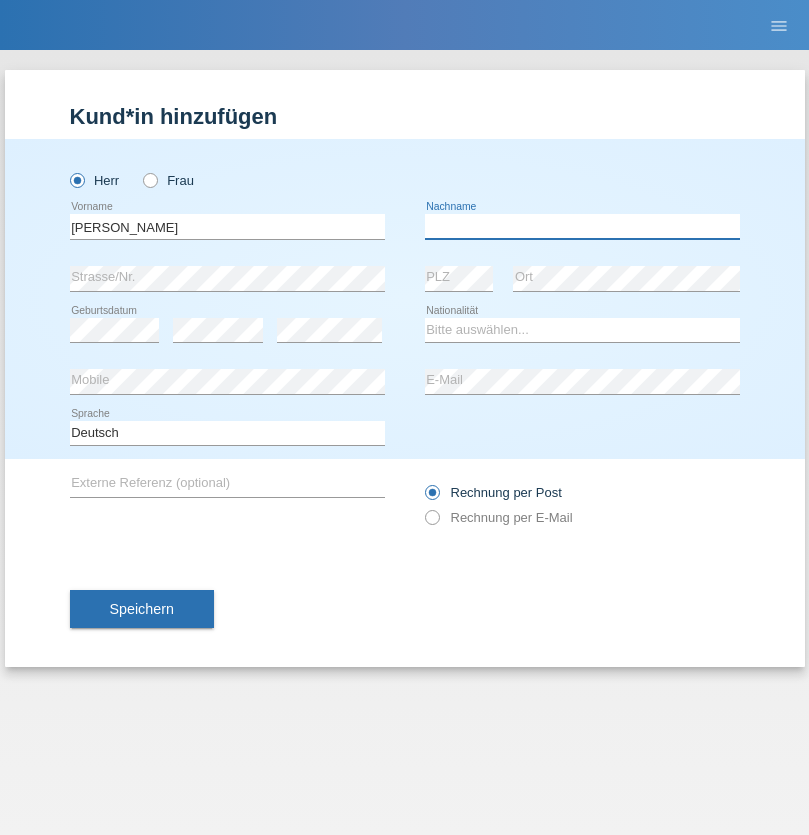click at bounding box center [582, 226] 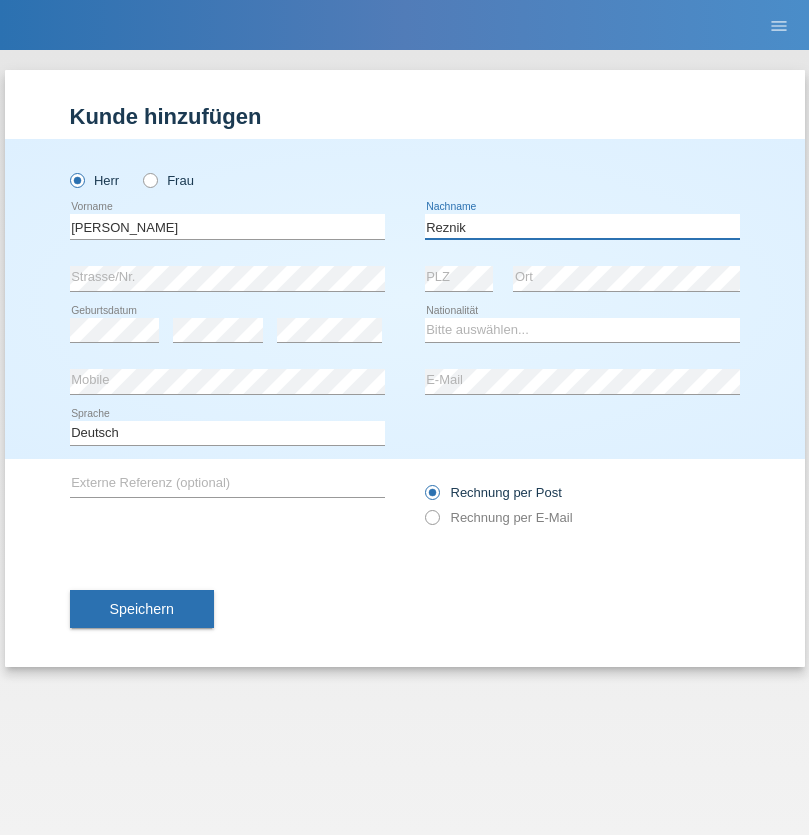 type on "Reznik" 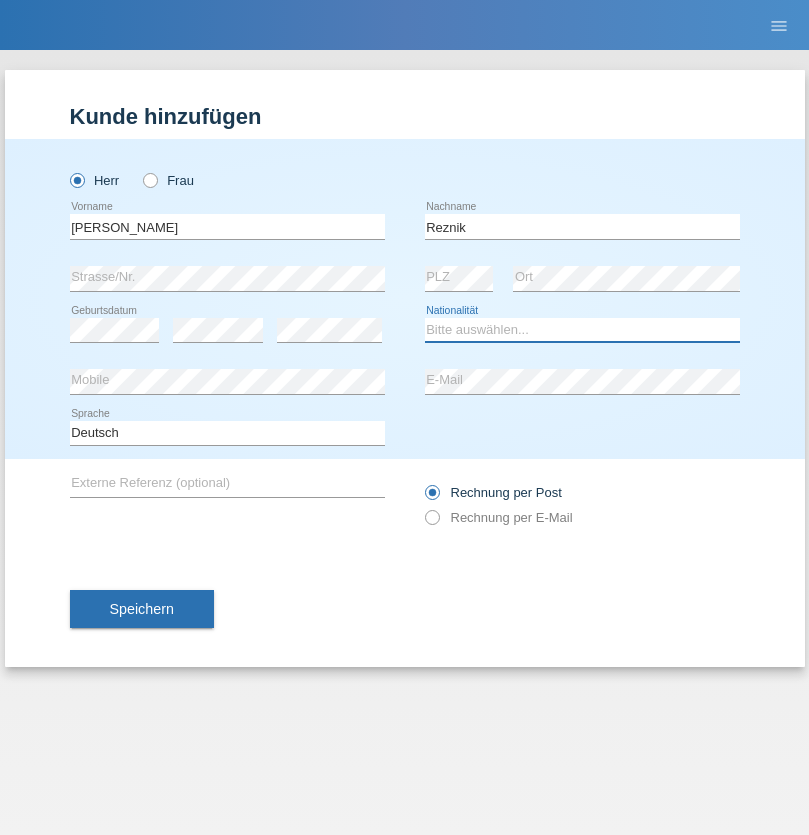 select on "CH" 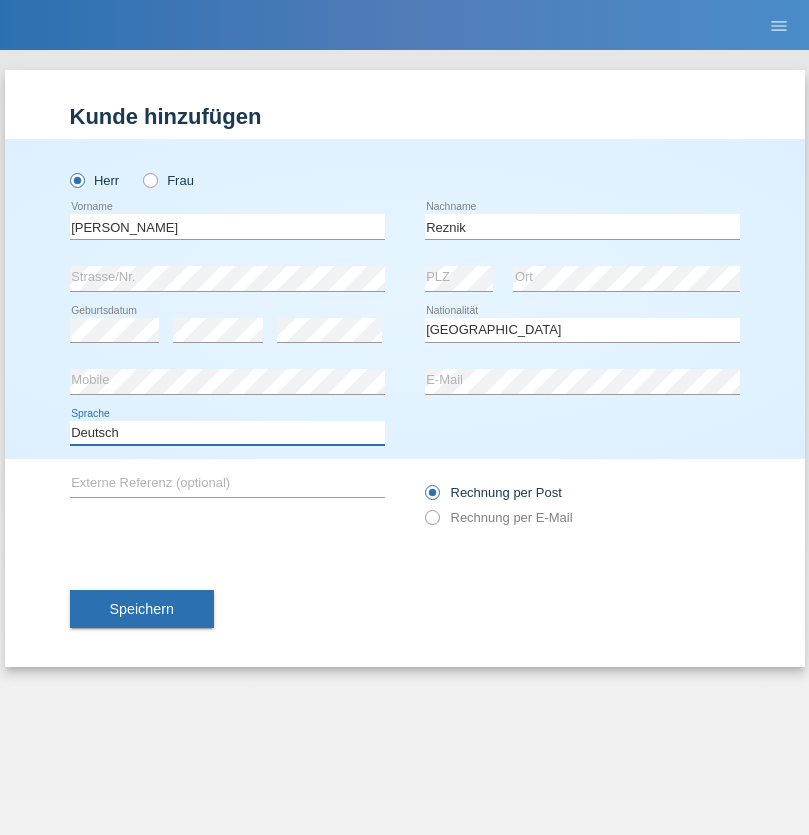 select on "en" 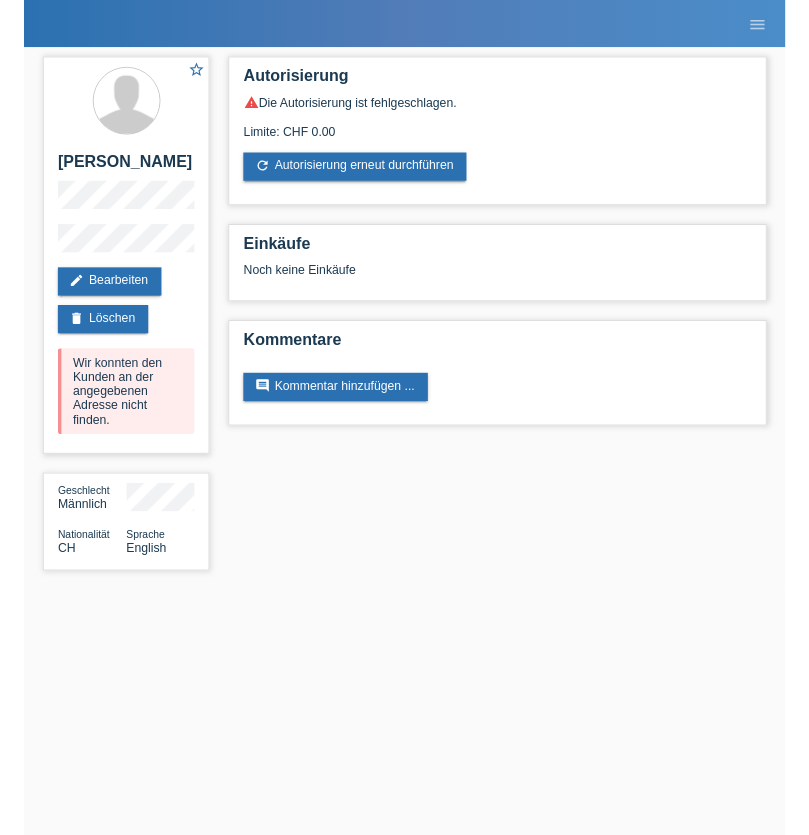 scroll, scrollTop: 0, scrollLeft: 0, axis: both 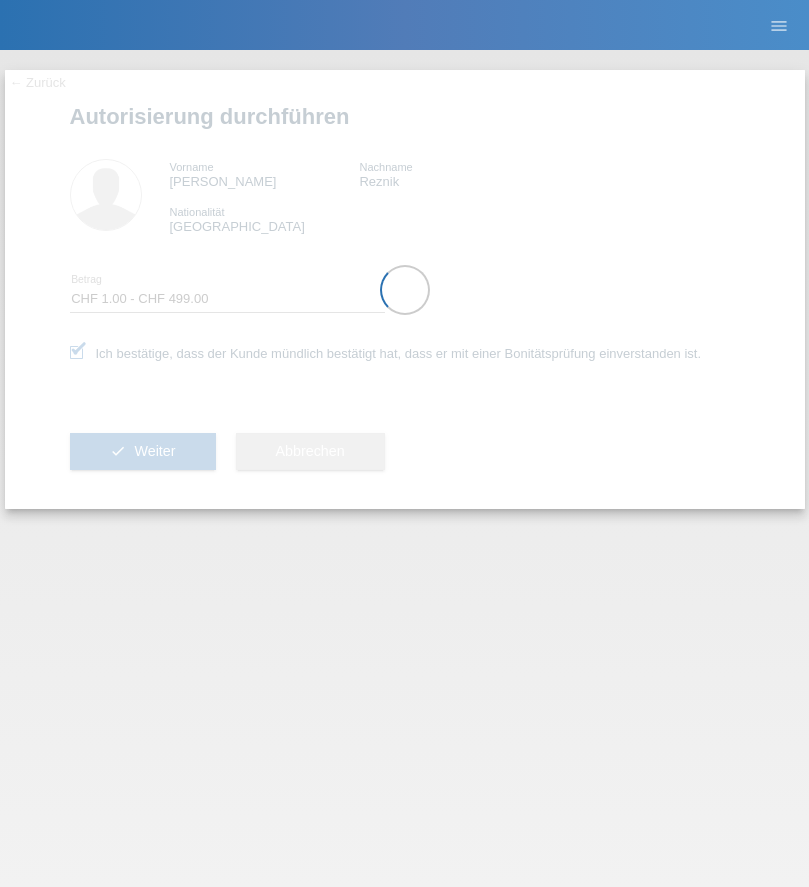 select on "1" 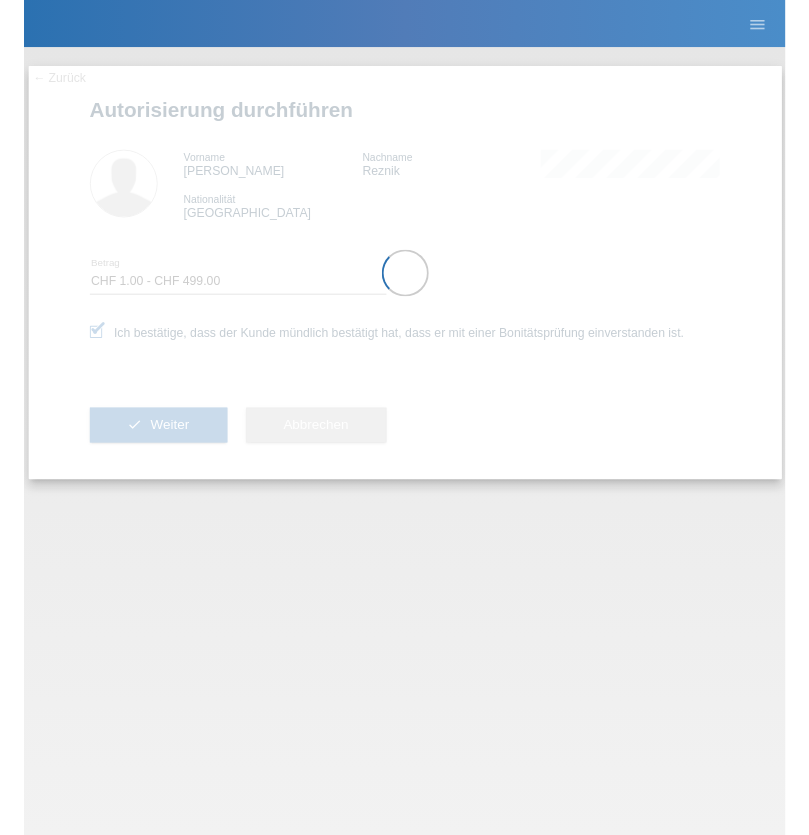scroll, scrollTop: 0, scrollLeft: 0, axis: both 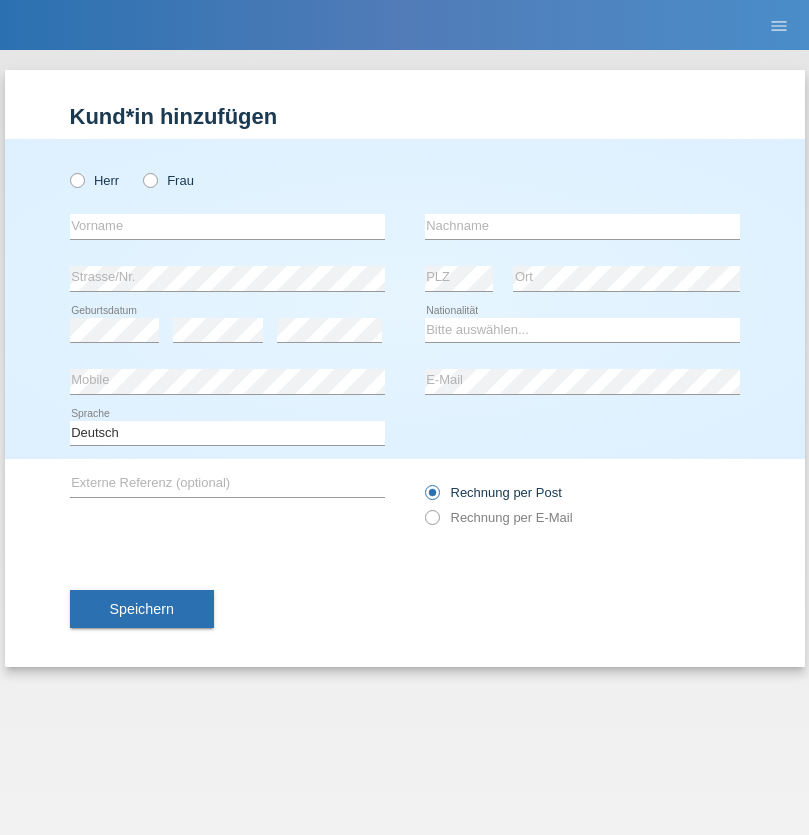 radio on "true" 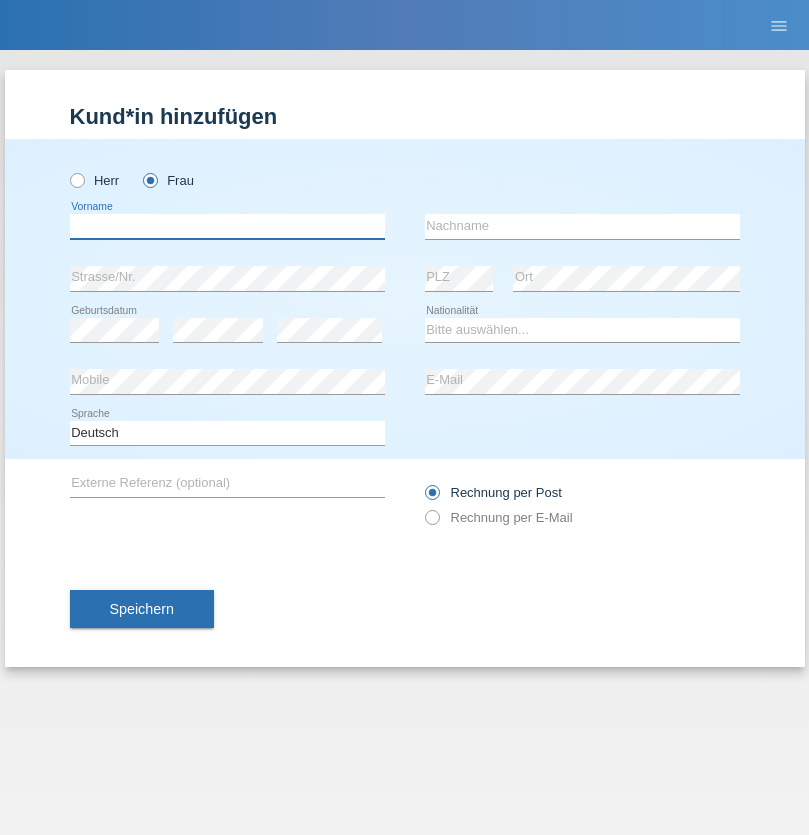 click at bounding box center [227, 226] 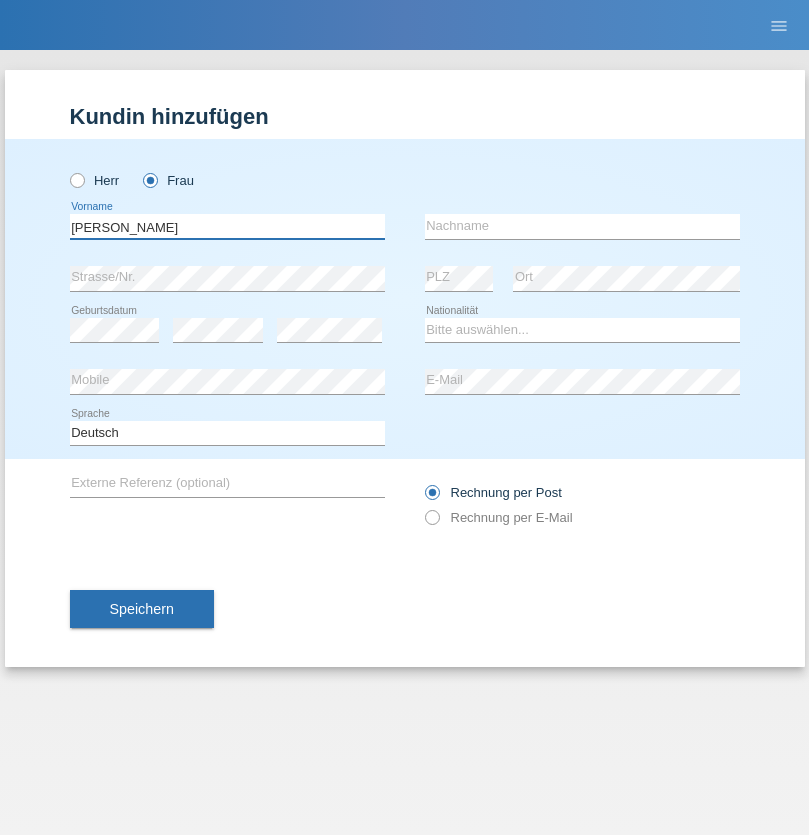 type on "Anna-Carina" 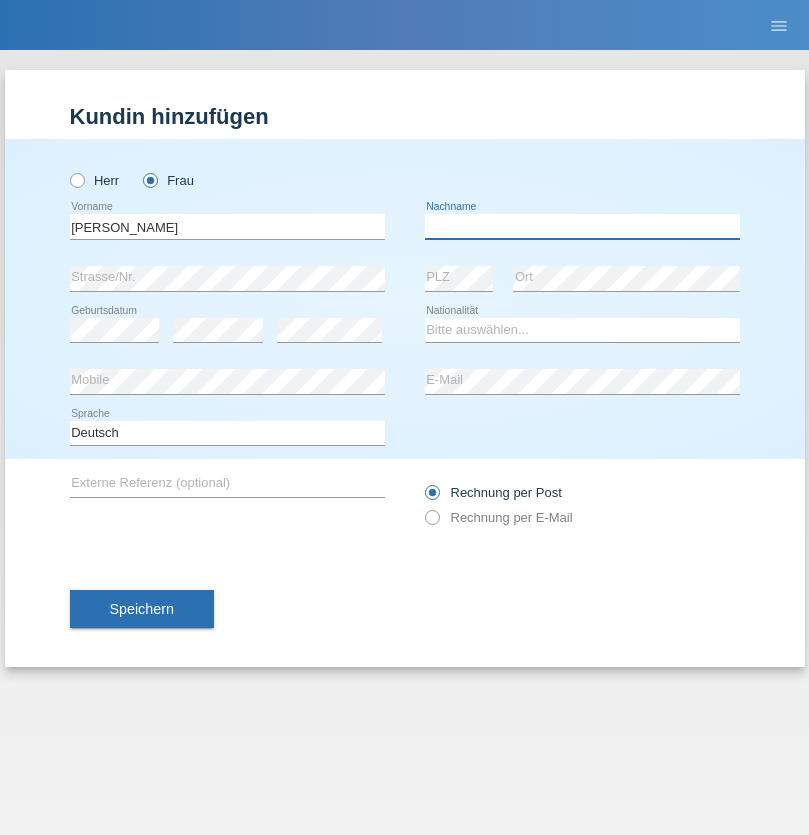 click at bounding box center (582, 226) 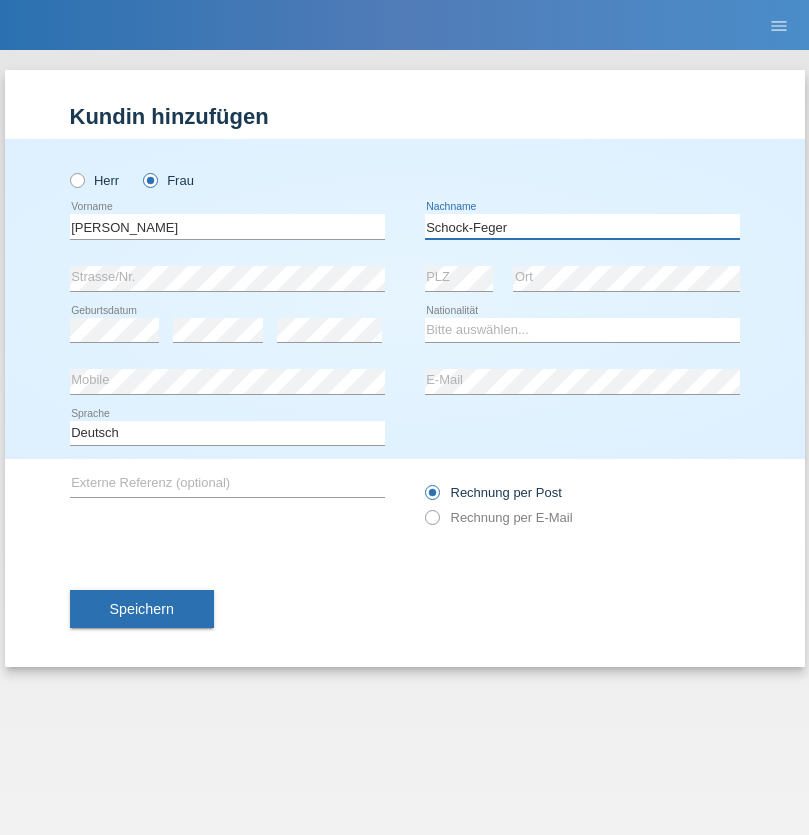 type on "Schock-Feger" 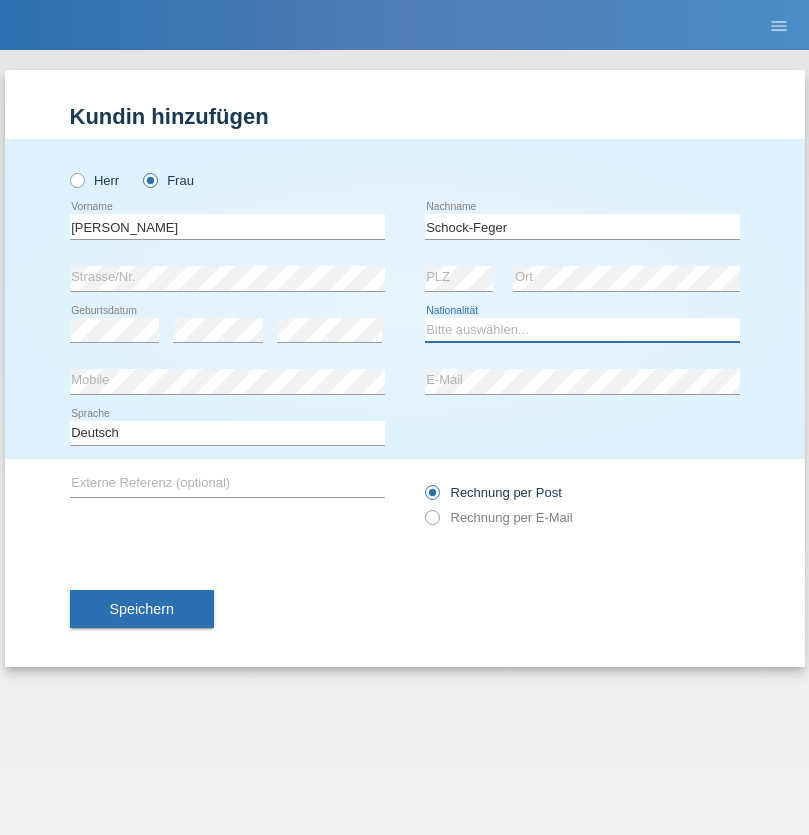 select on "CH" 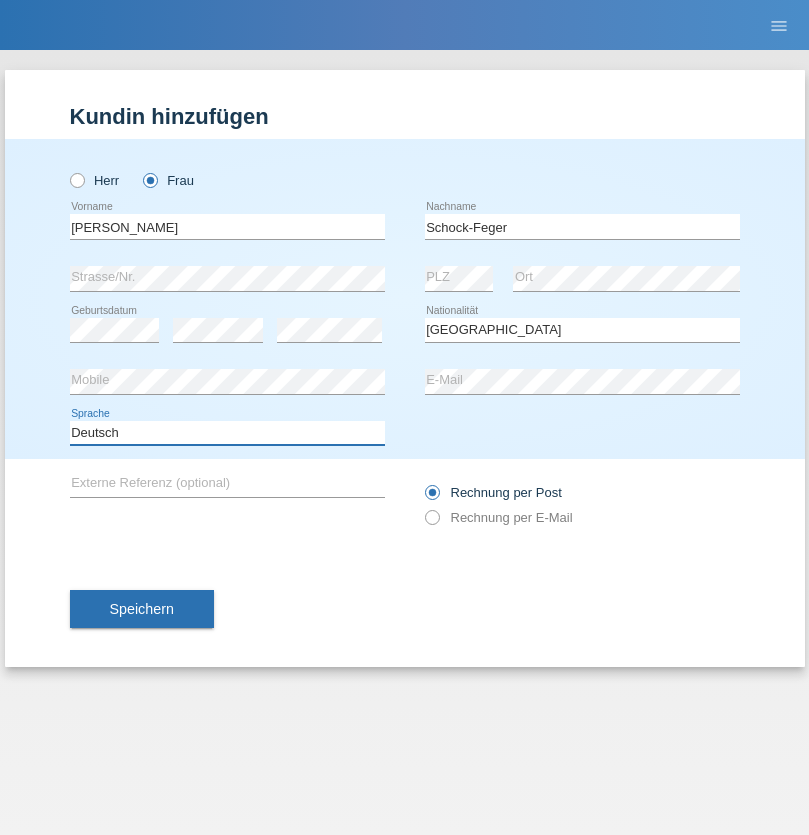 select on "en" 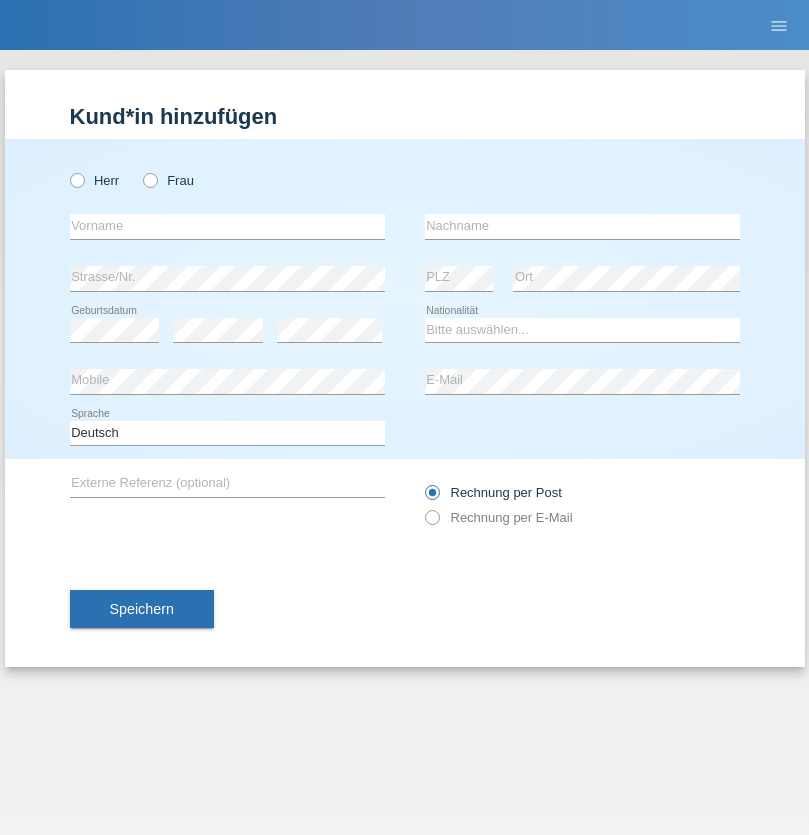 scroll, scrollTop: 0, scrollLeft: 0, axis: both 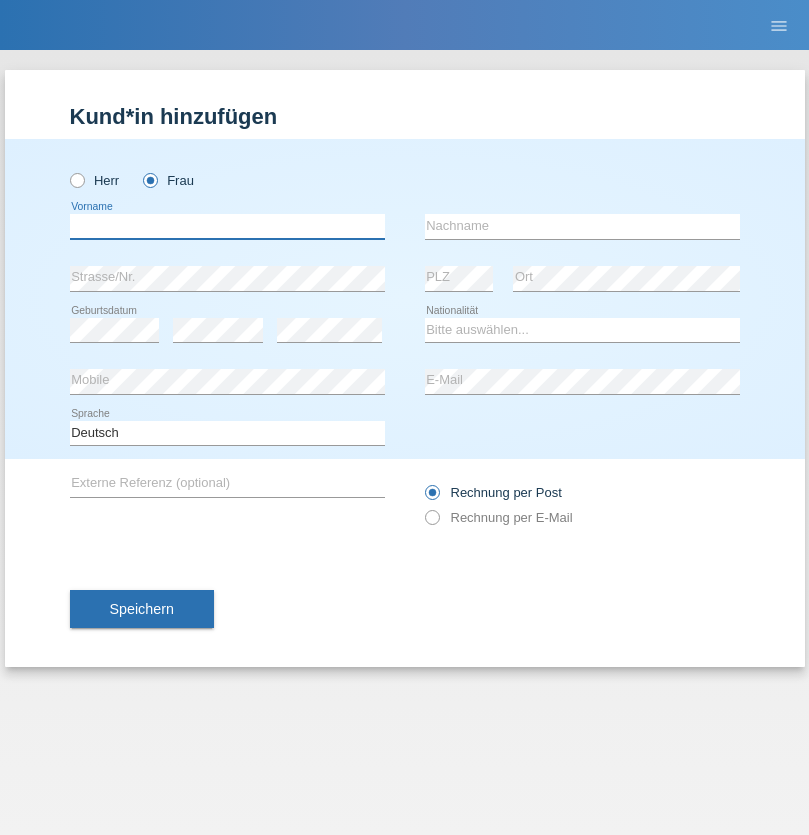 click at bounding box center [227, 226] 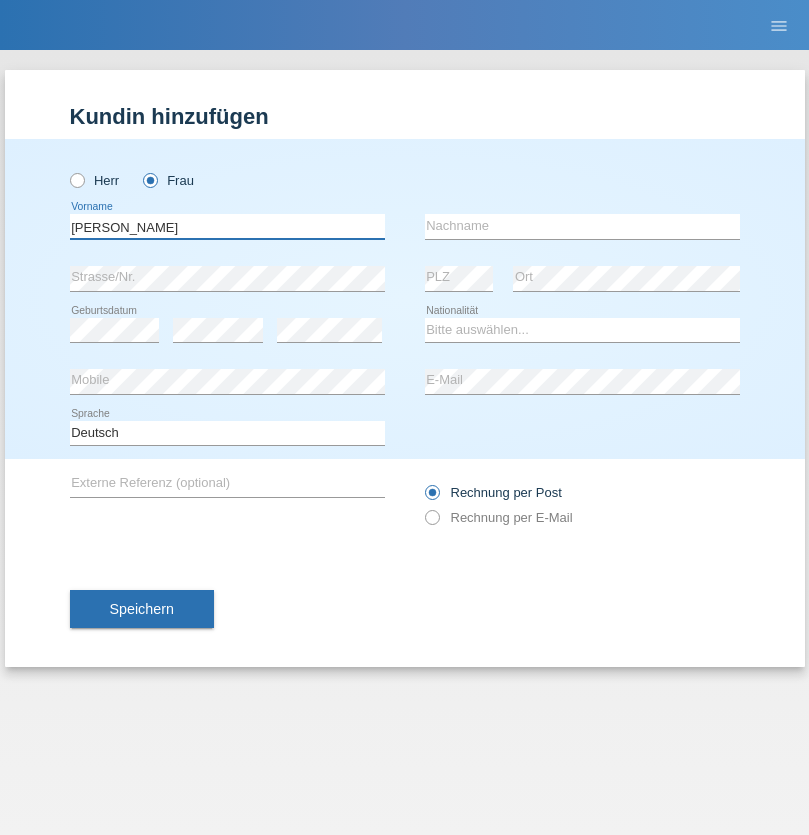 type on "Marion" 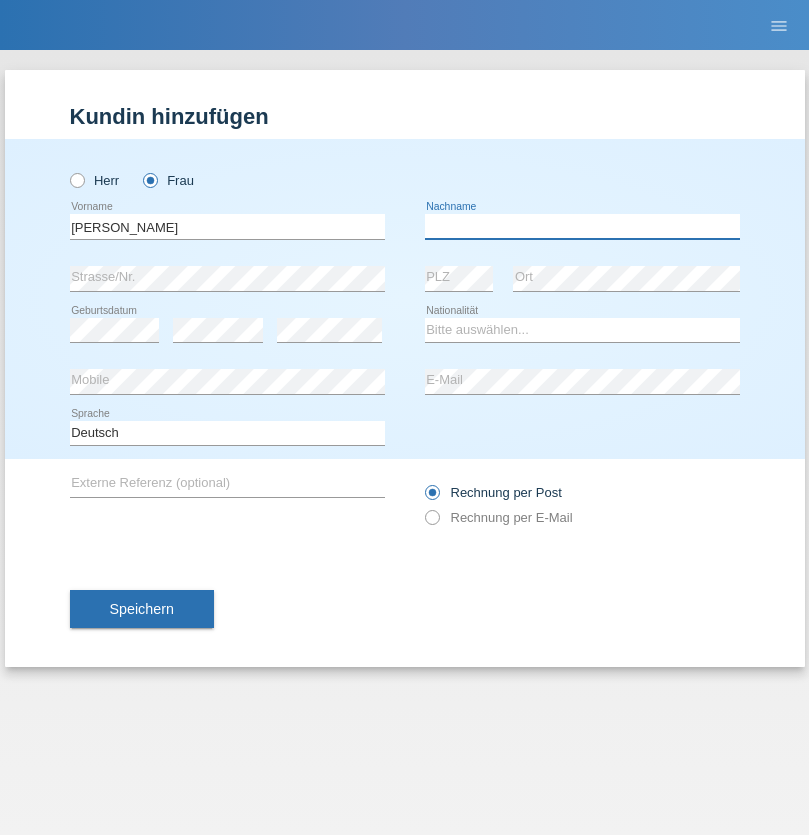click at bounding box center (582, 226) 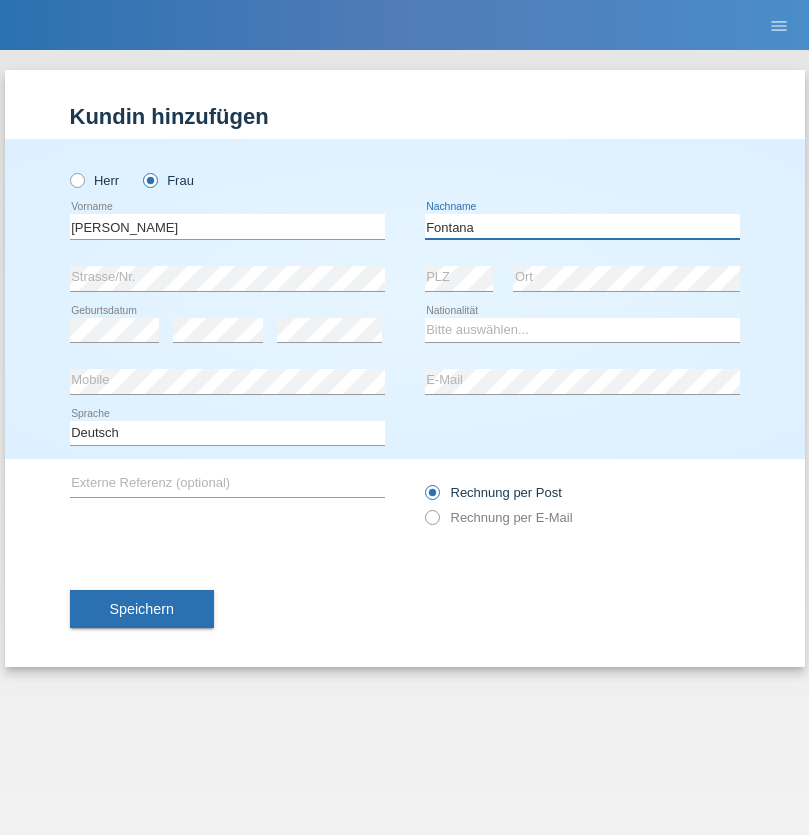 type on "Fontana" 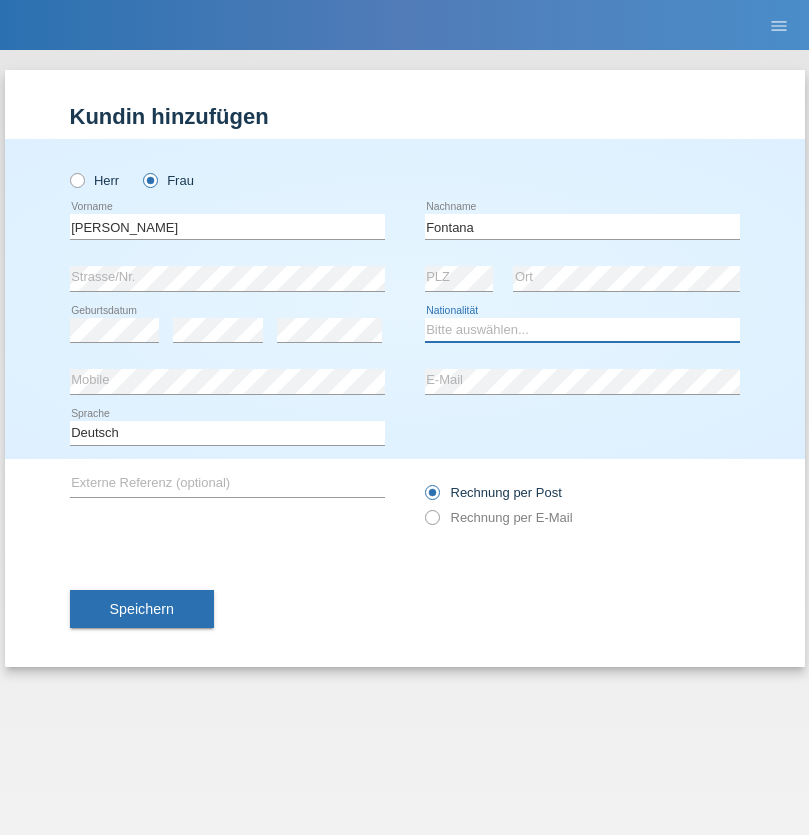 select on "CH" 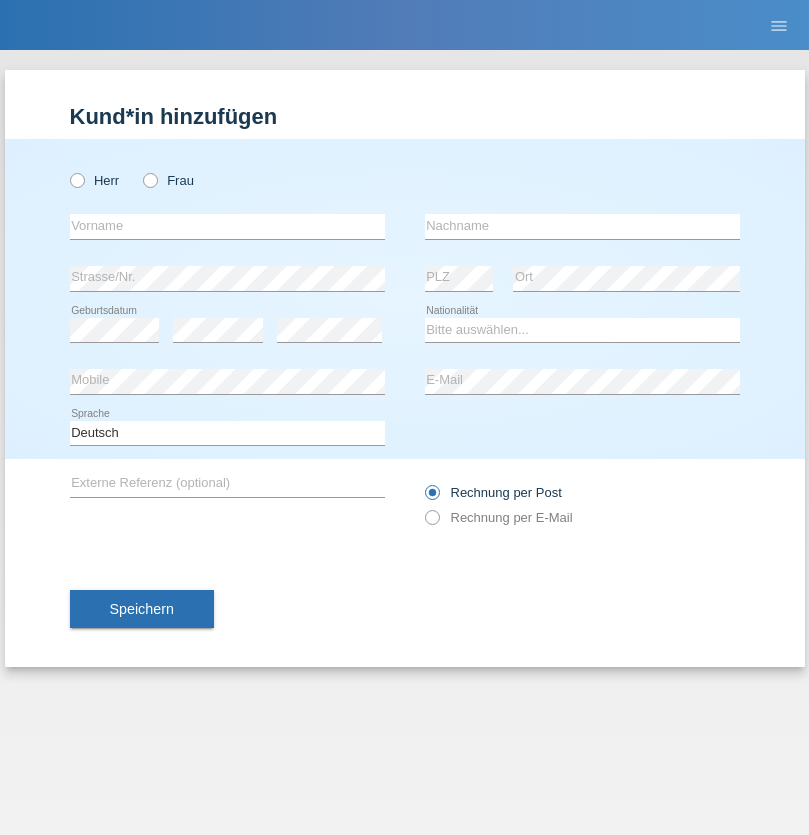 scroll, scrollTop: 0, scrollLeft: 0, axis: both 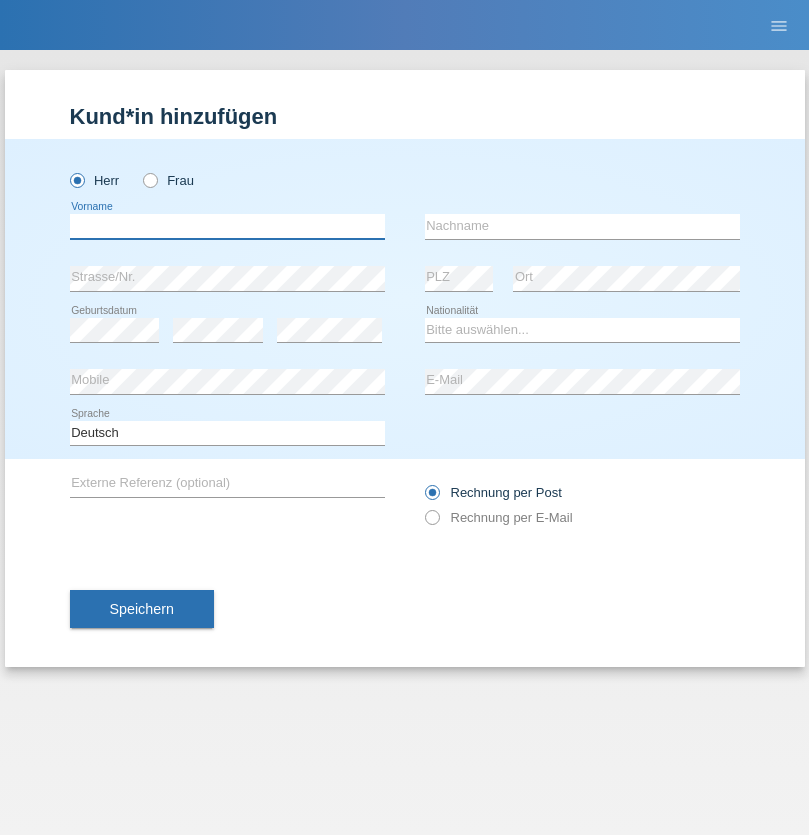 click at bounding box center [227, 226] 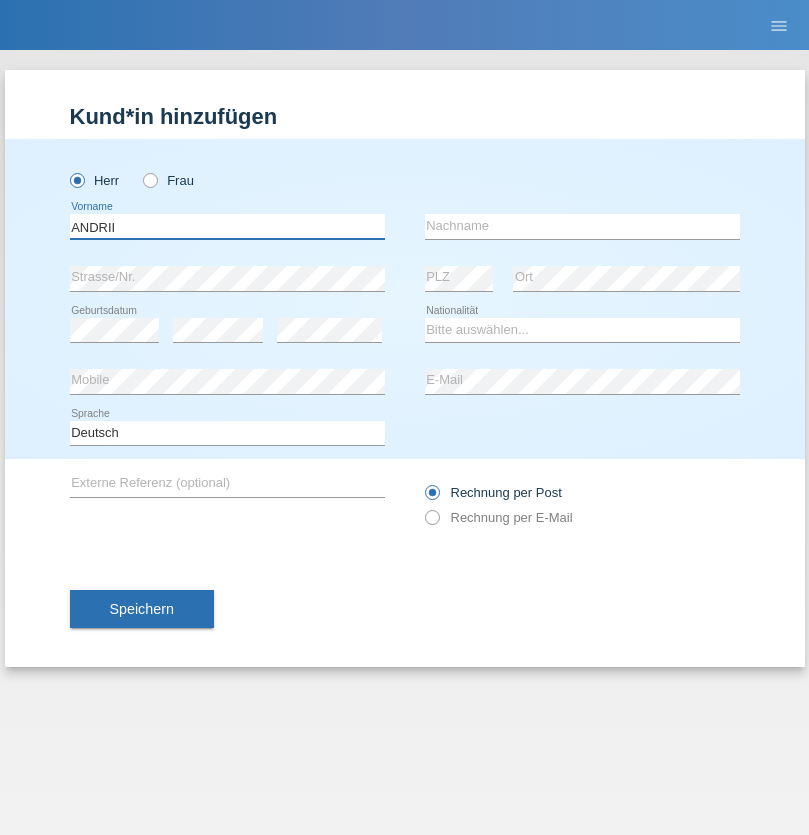 type on "ANDRII" 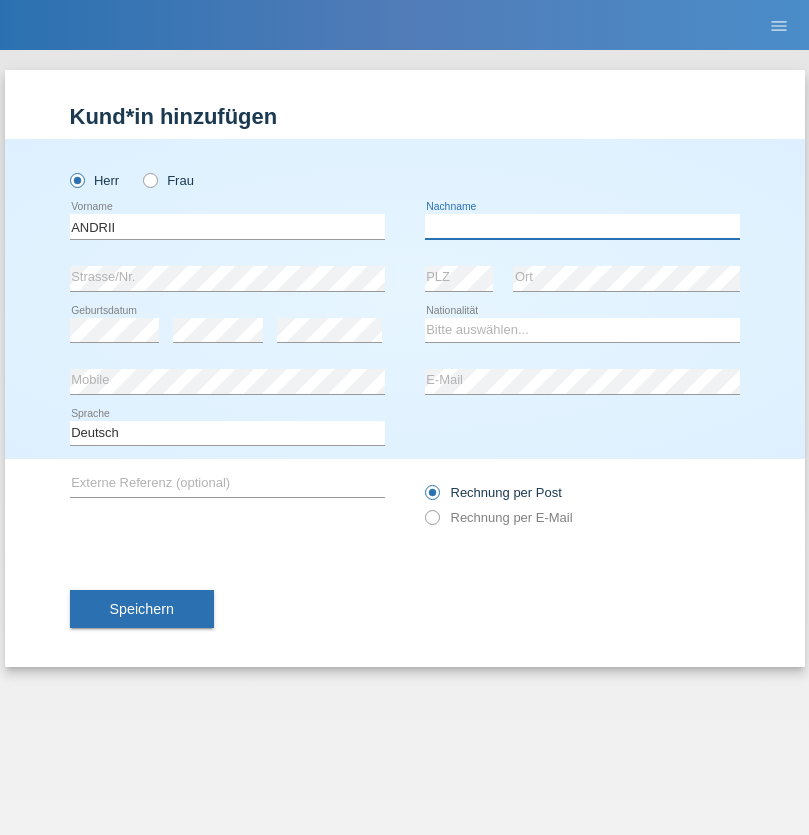 click at bounding box center [582, 226] 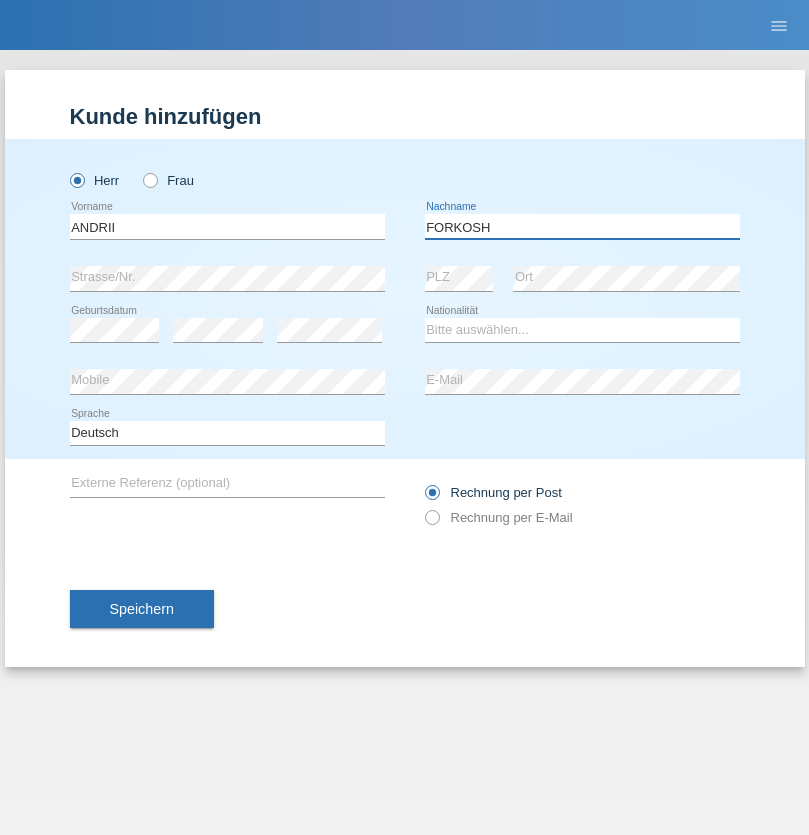 type on "FORKOSH" 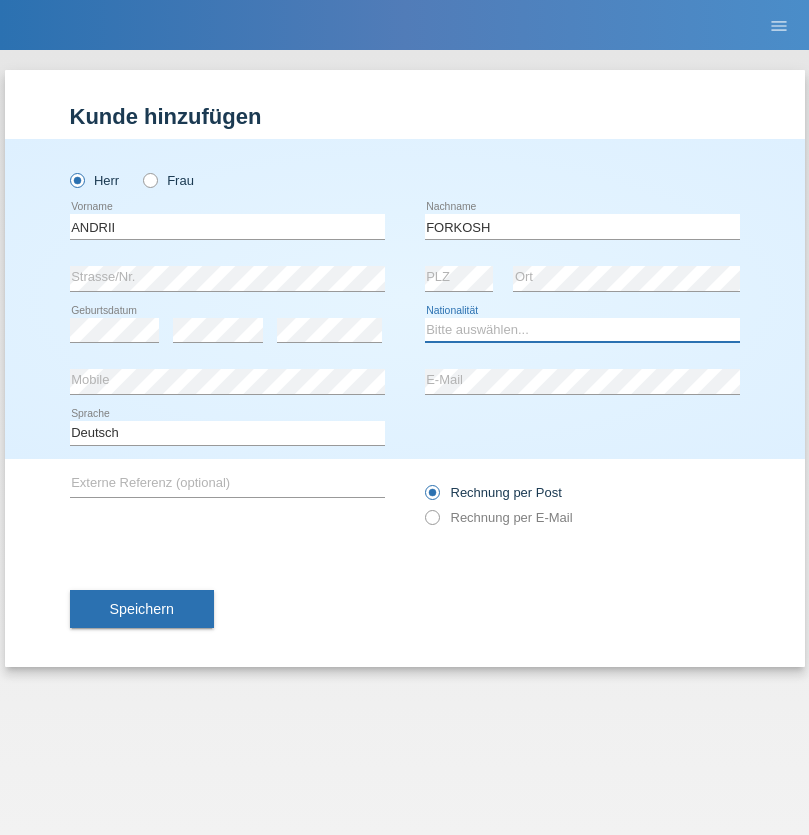select on "UA" 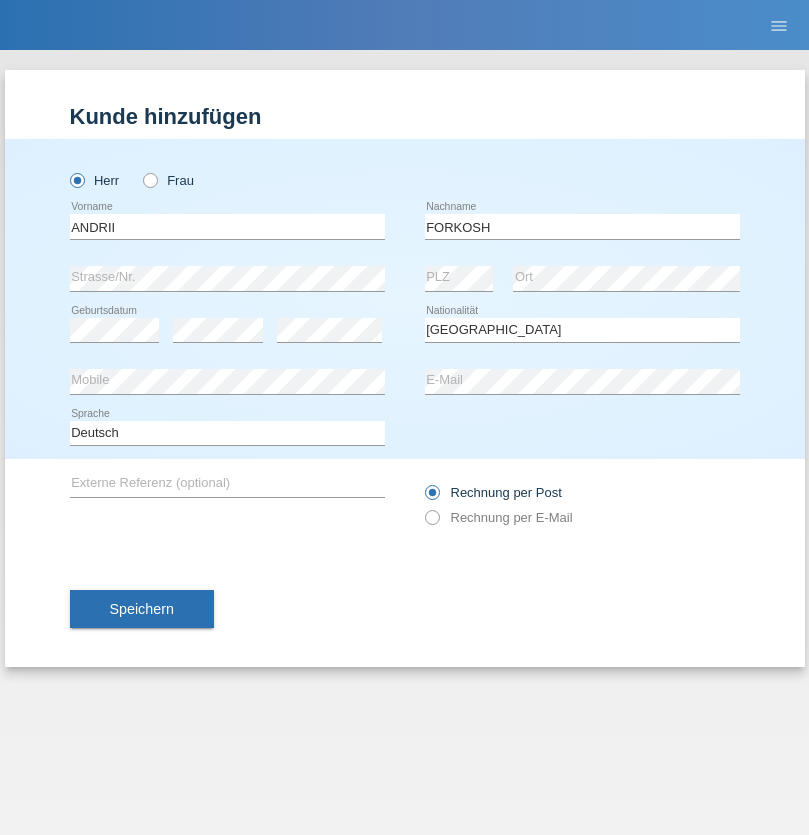 select on "C" 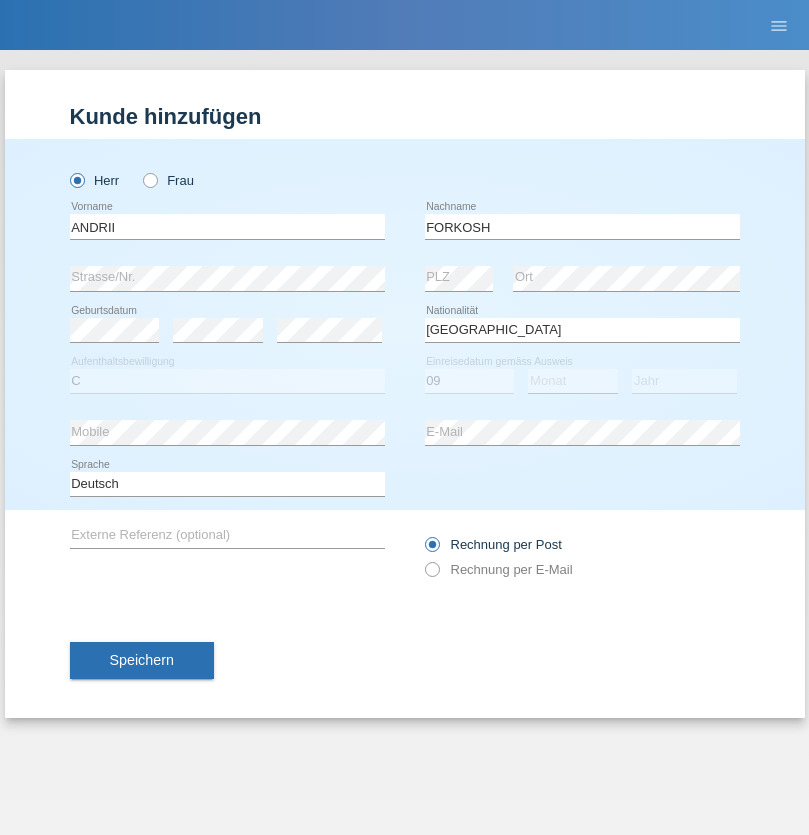 select on "06" 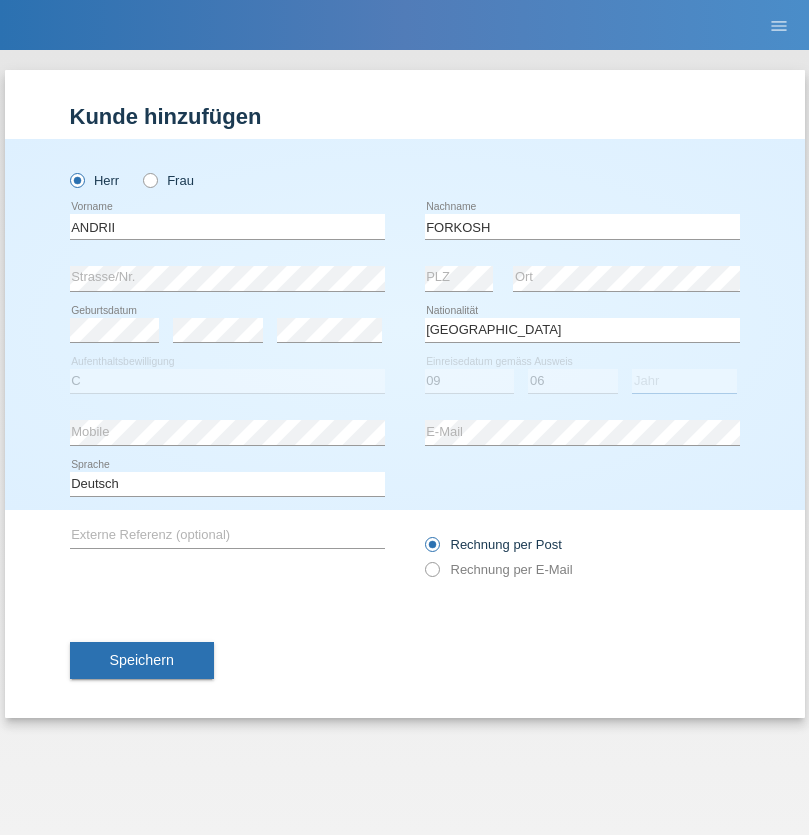 select on "2021" 